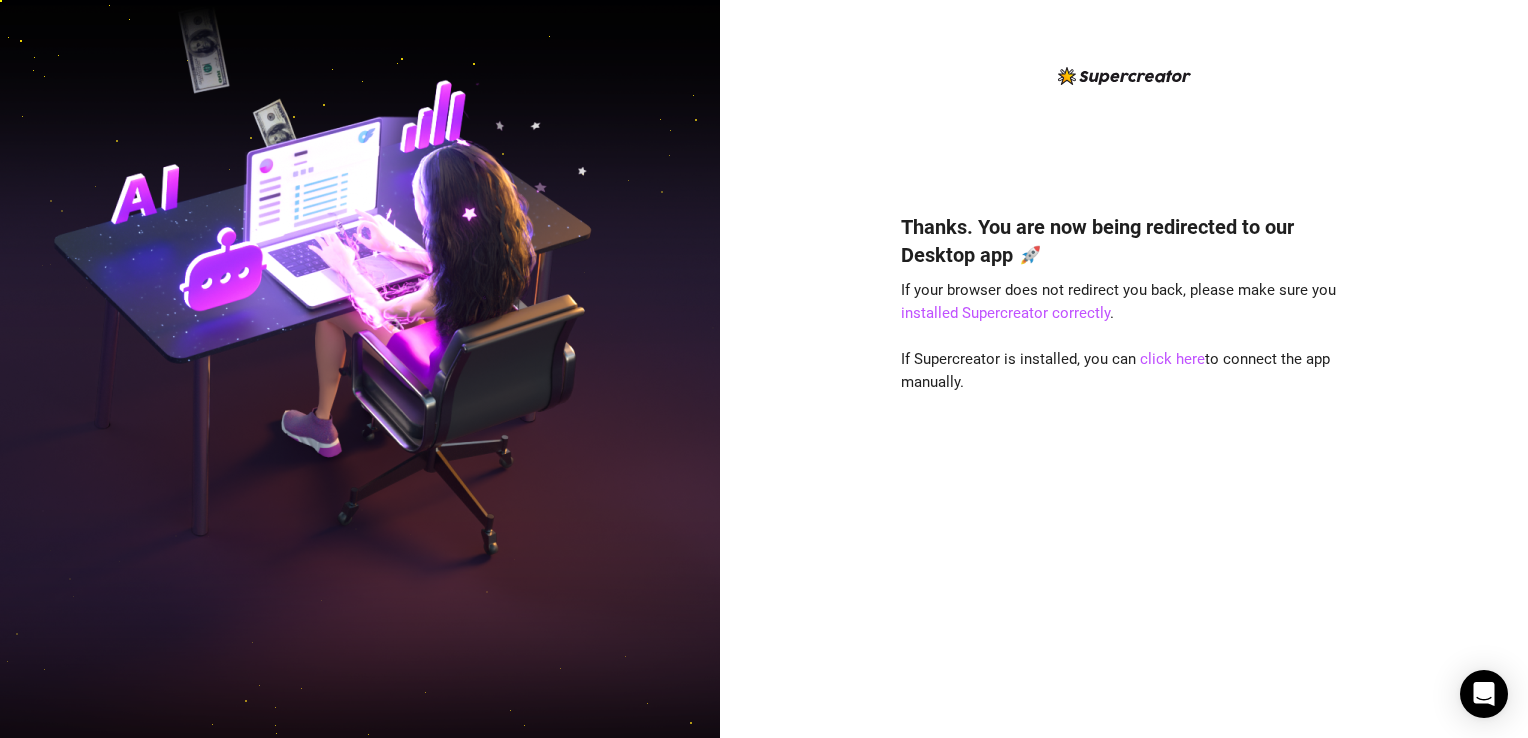 scroll, scrollTop: 0, scrollLeft: 0, axis: both 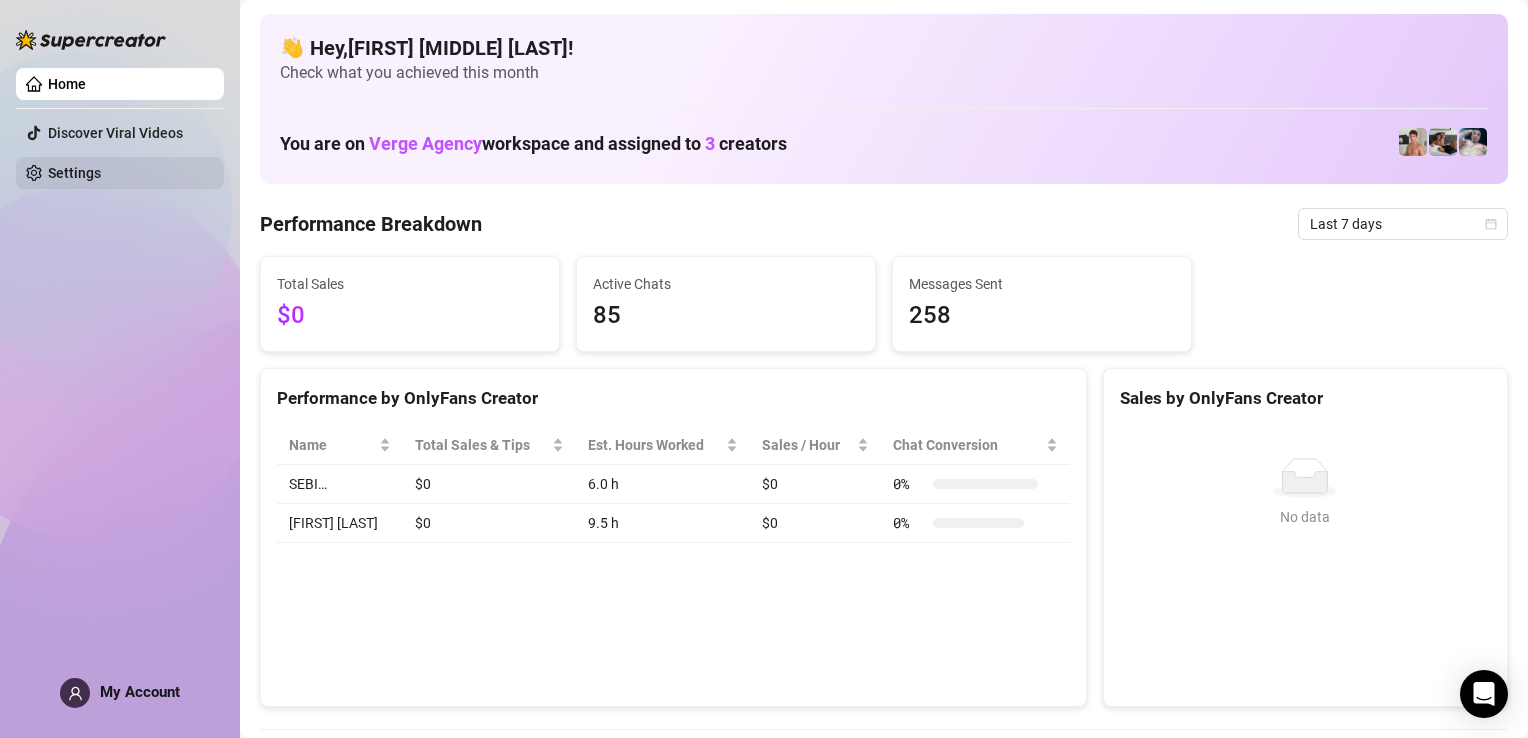 click on "Settings" at bounding box center (74, 173) 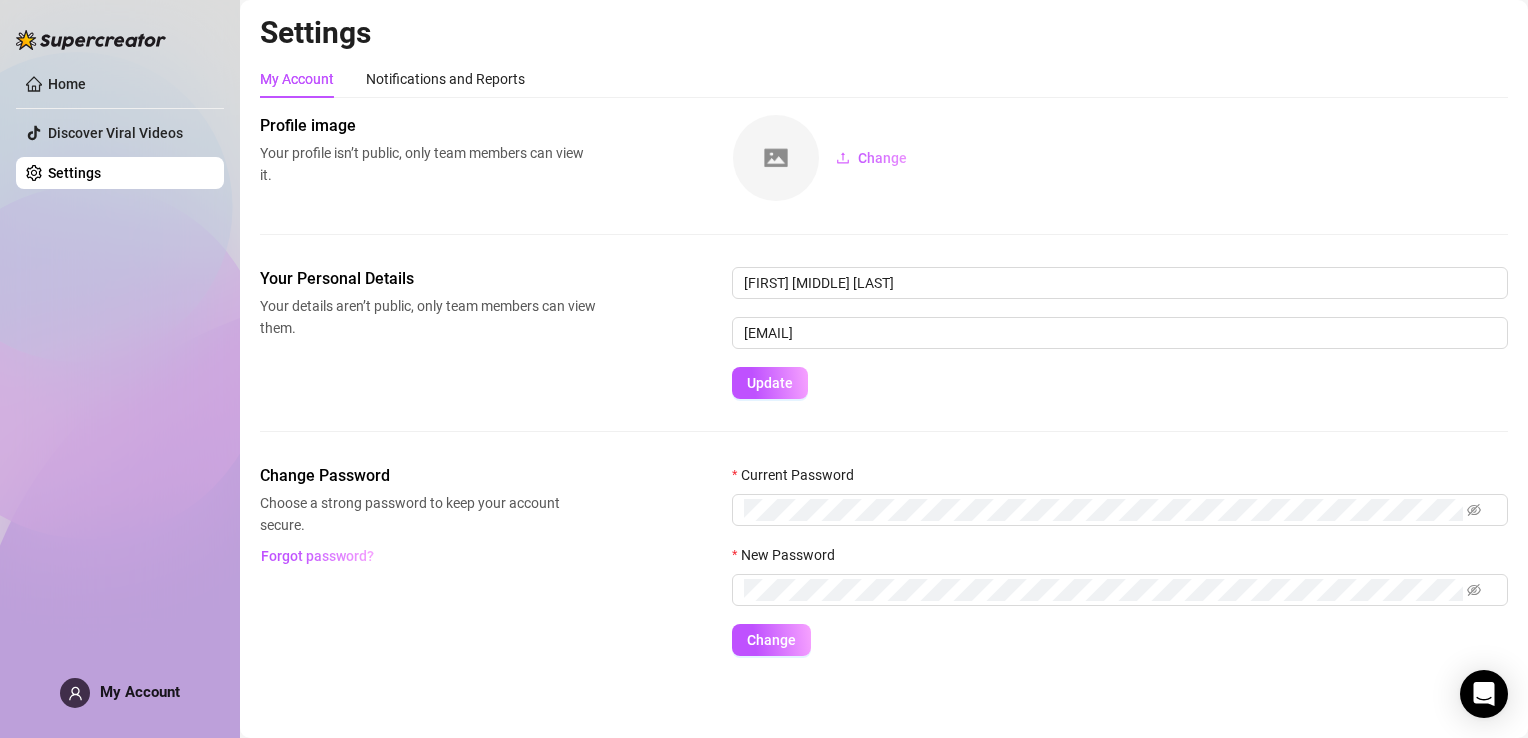 scroll, scrollTop: 1, scrollLeft: 0, axis: vertical 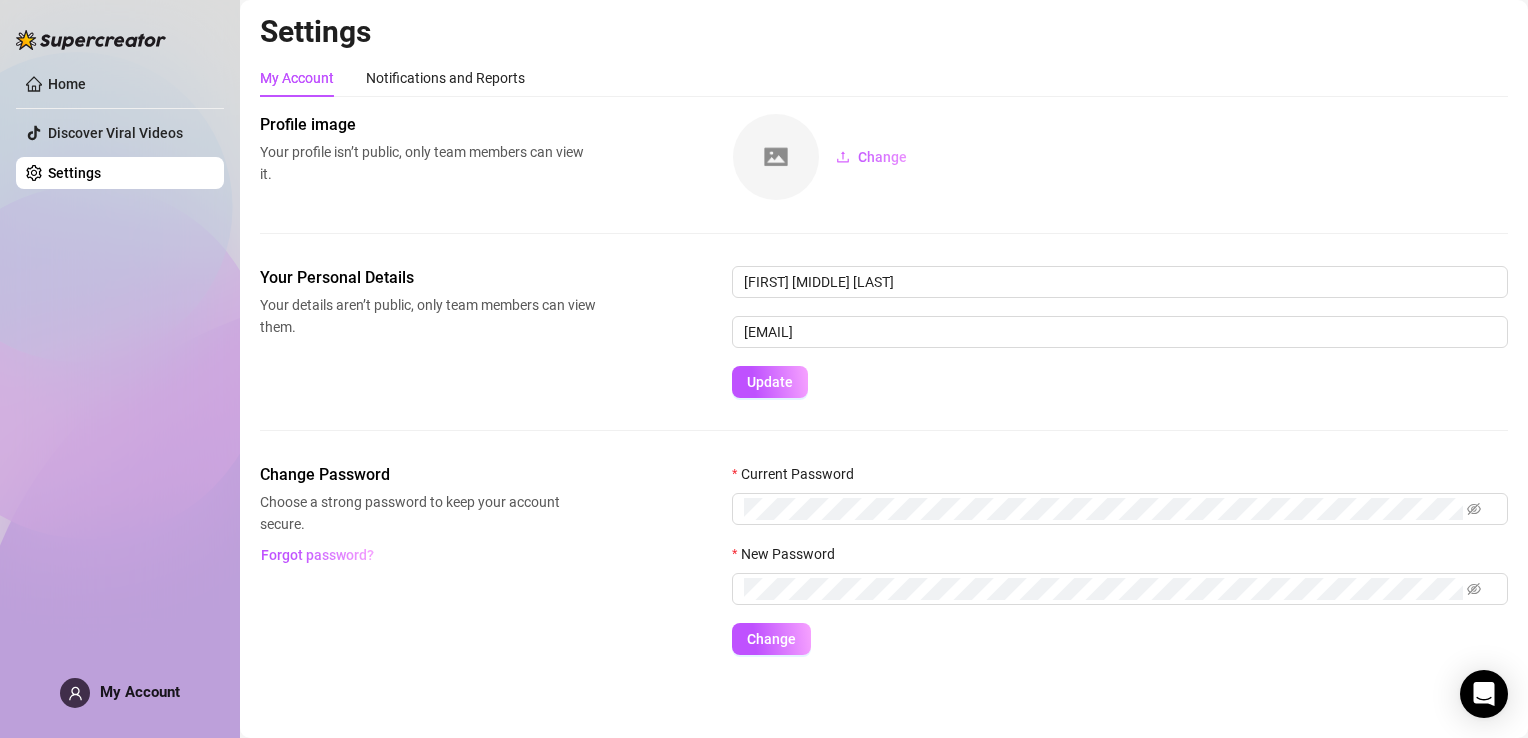 click on "My Account" at bounding box center (140, 692) 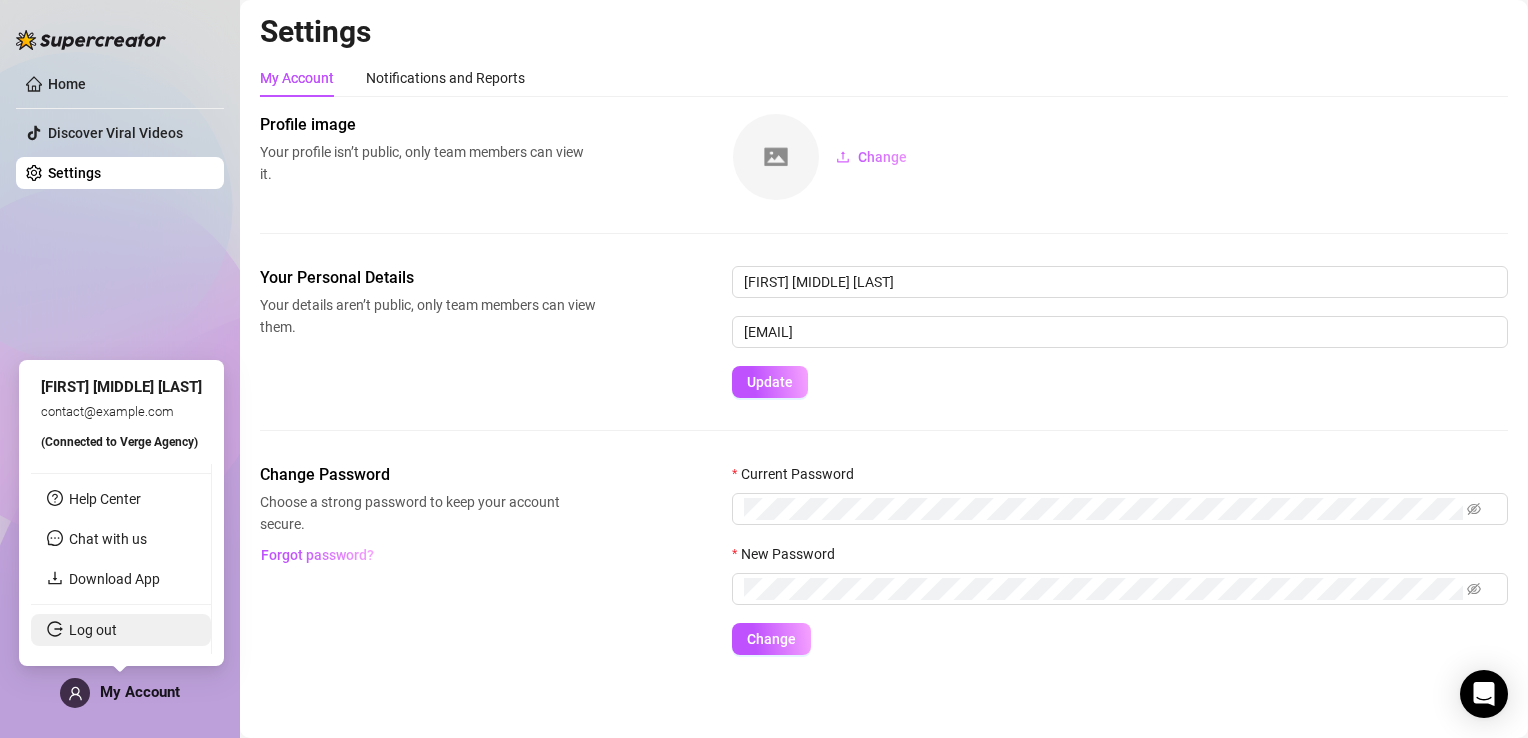click on "Log out" at bounding box center (93, 630) 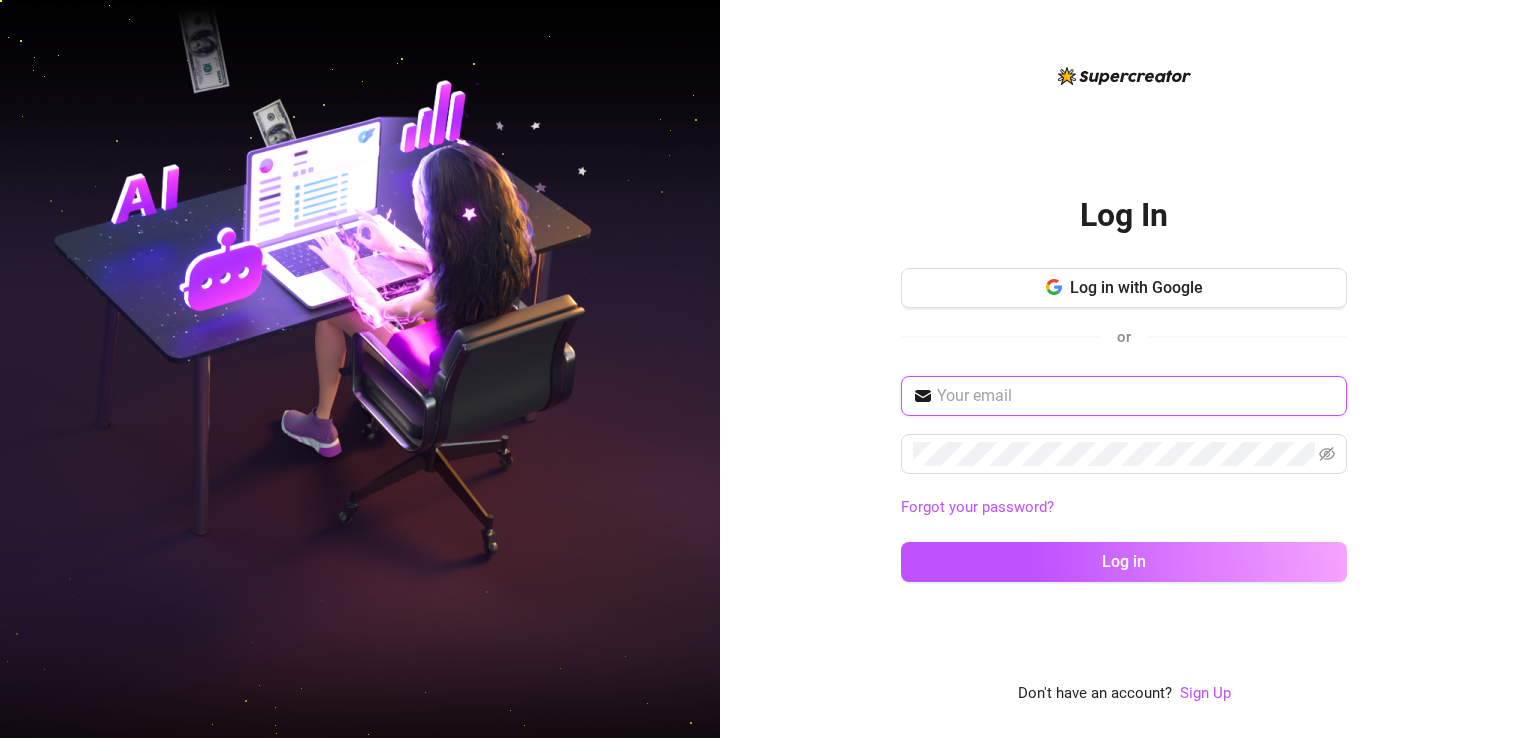click at bounding box center [1136, 396] 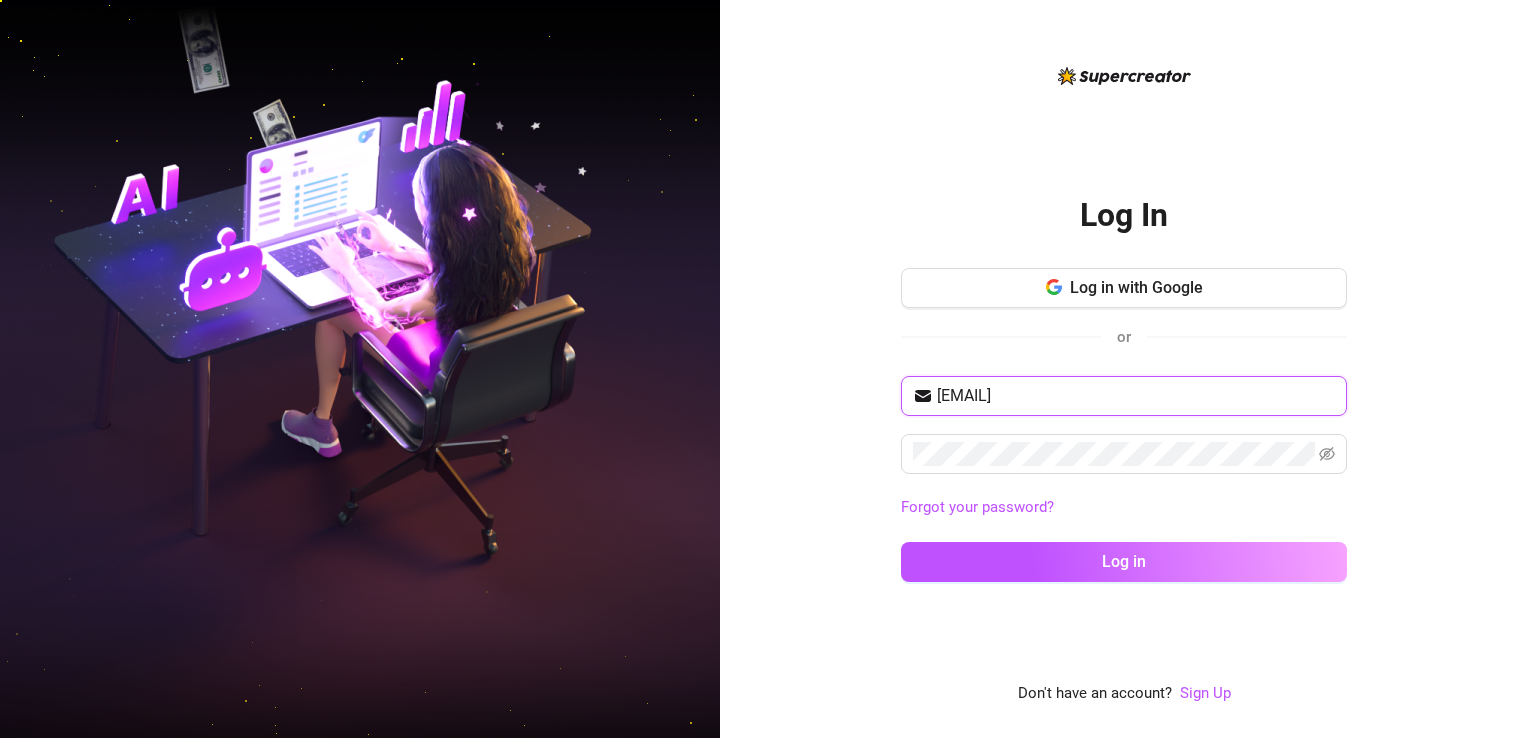click on "donnareagan1119@gmail.com" at bounding box center [1136, 396] 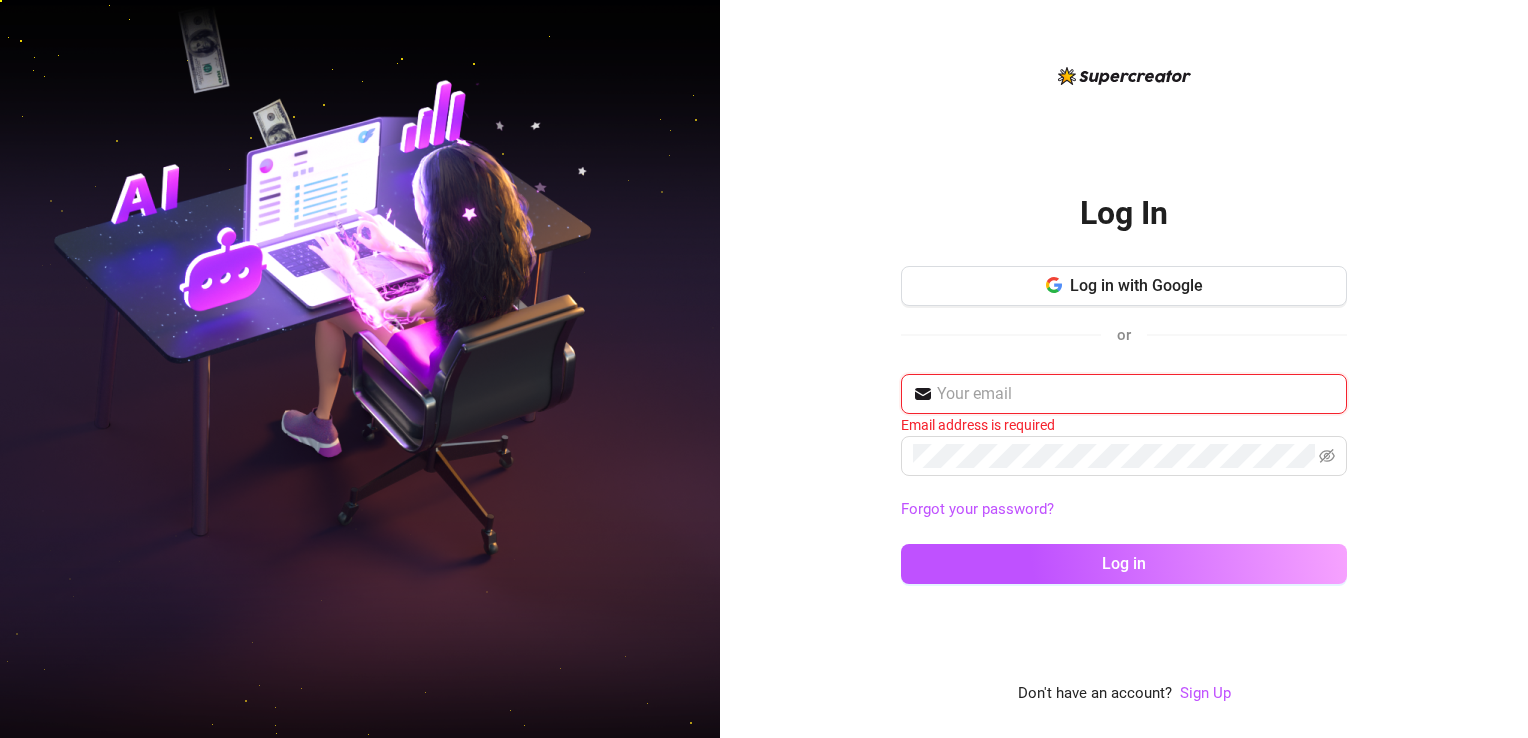 click at bounding box center (1136, 394) 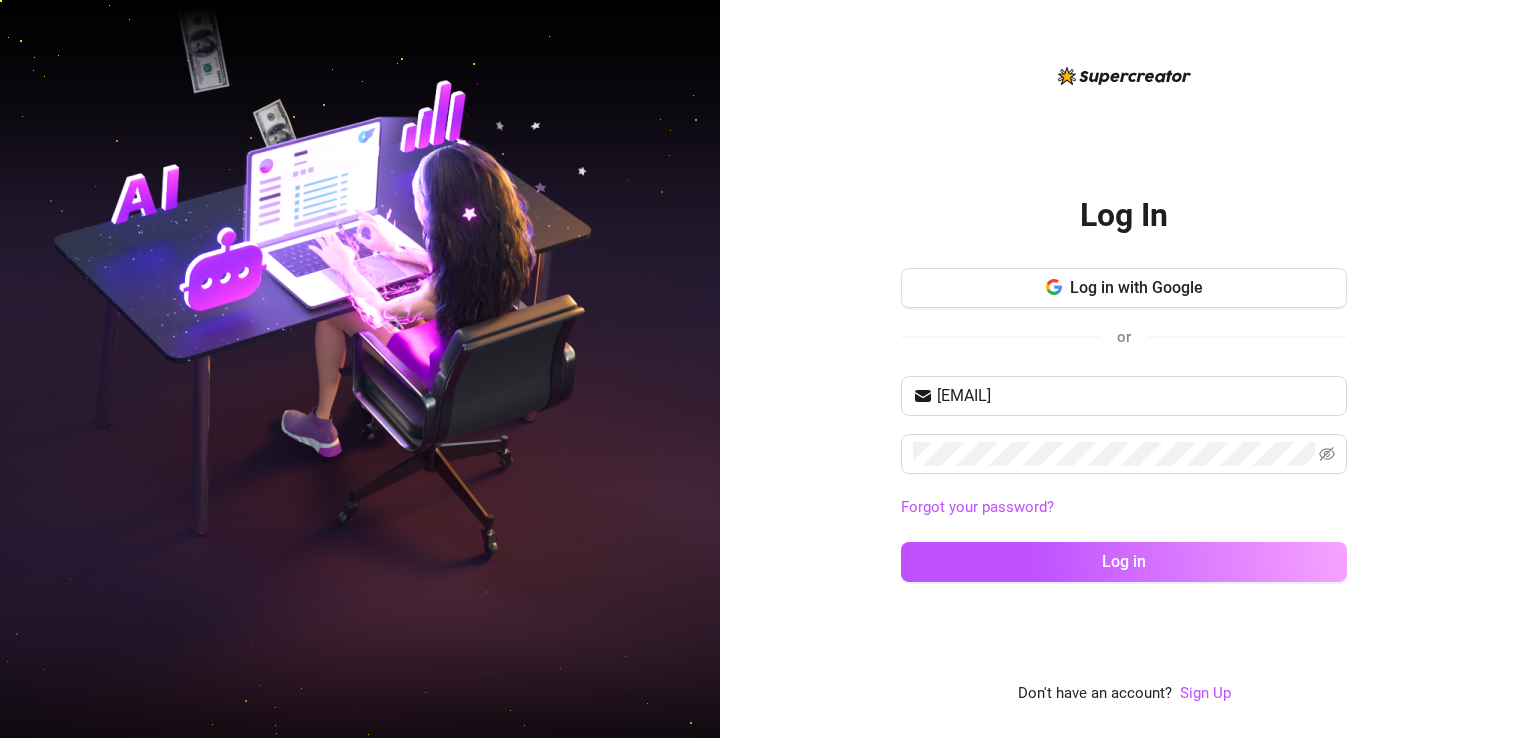 click on "Log In Log in with Google or donnareagan1119@gmail.com Forgot your password? Log in Don't have an account? Sign Up" at bounding box center [1124, 369] 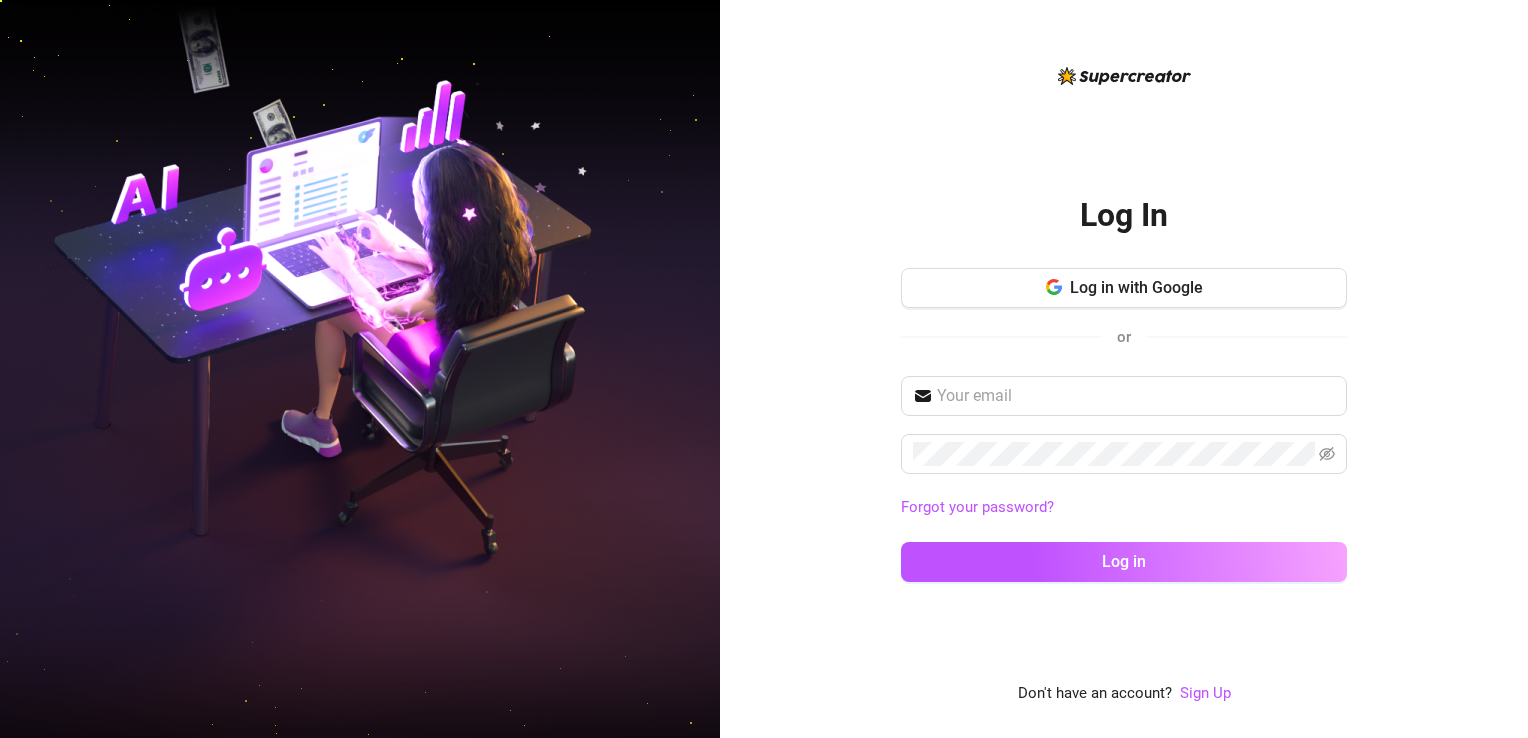 scroll, scrollTop: 0, scrollLeft: 0, axis: both 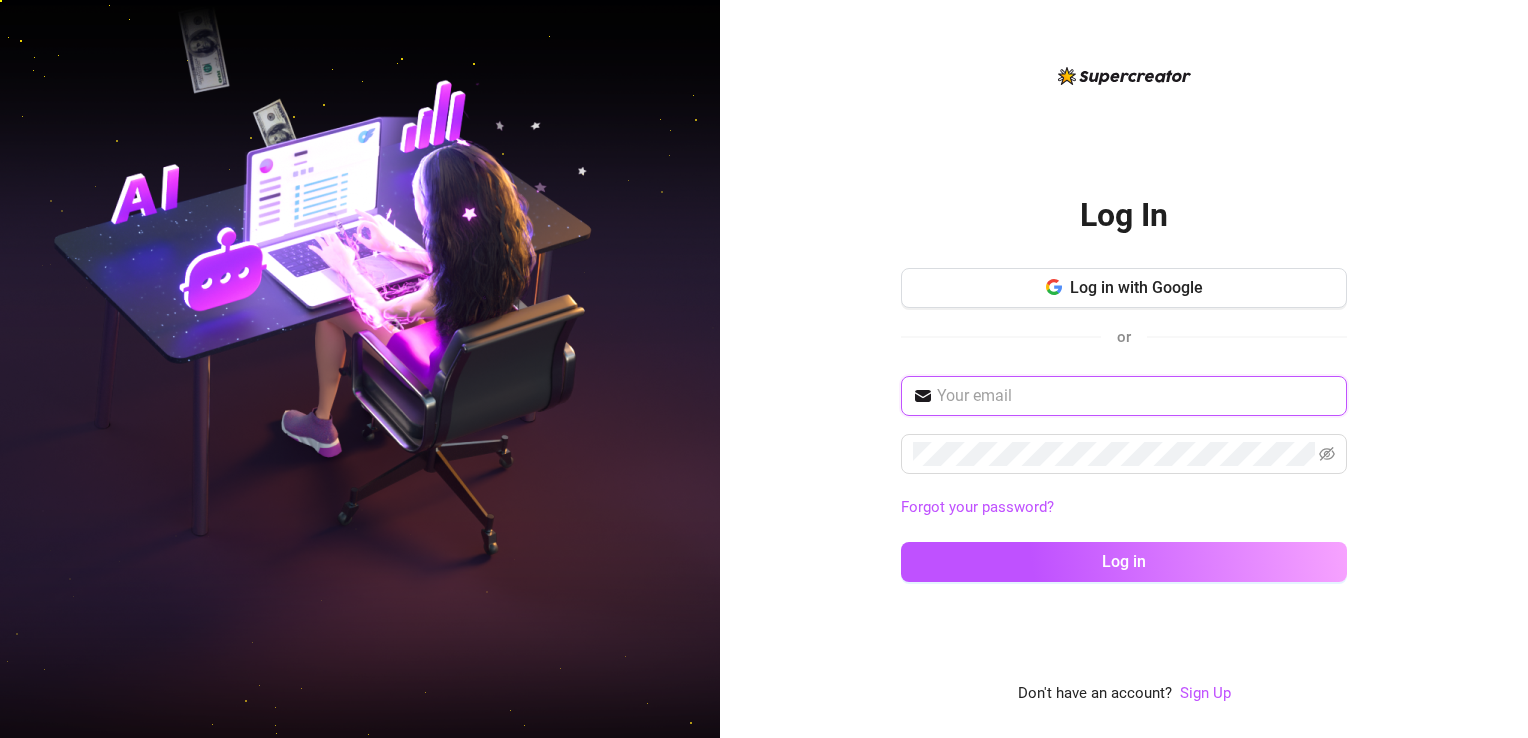 click at bounding box center [1136, 396] 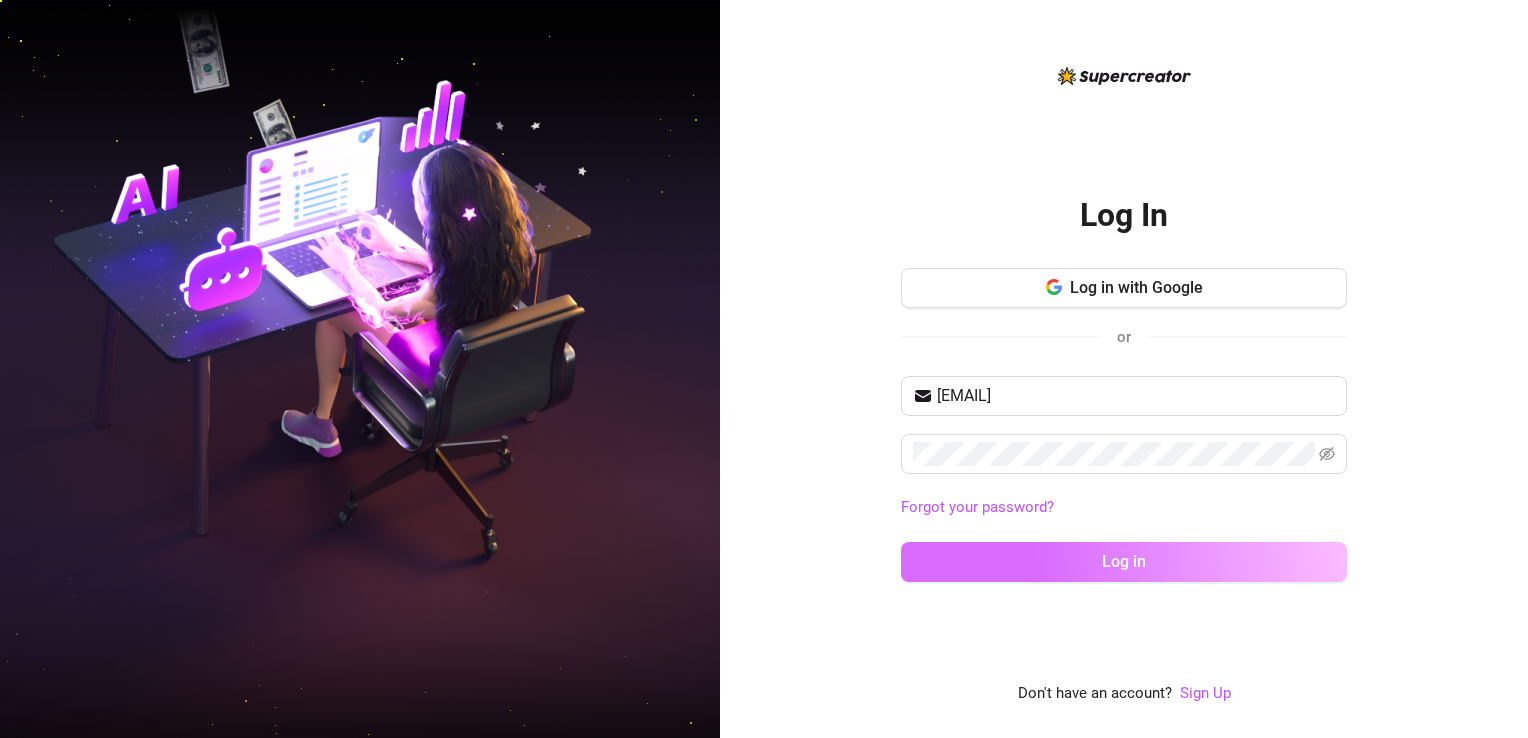 click on "Log in" at bounding box center [1124, 562] 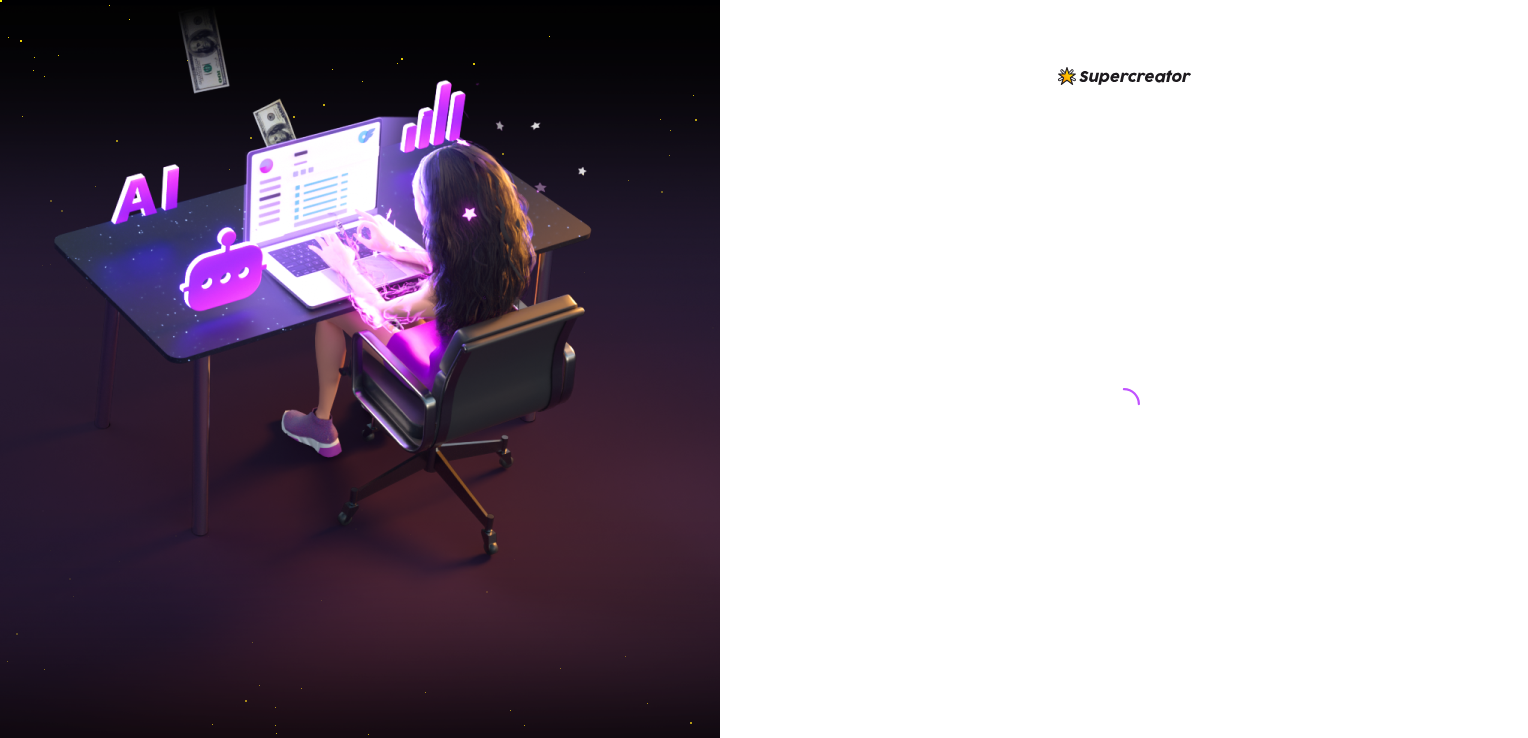 scroll, scrollTop: 0, scrollLeft: 0, axis: both 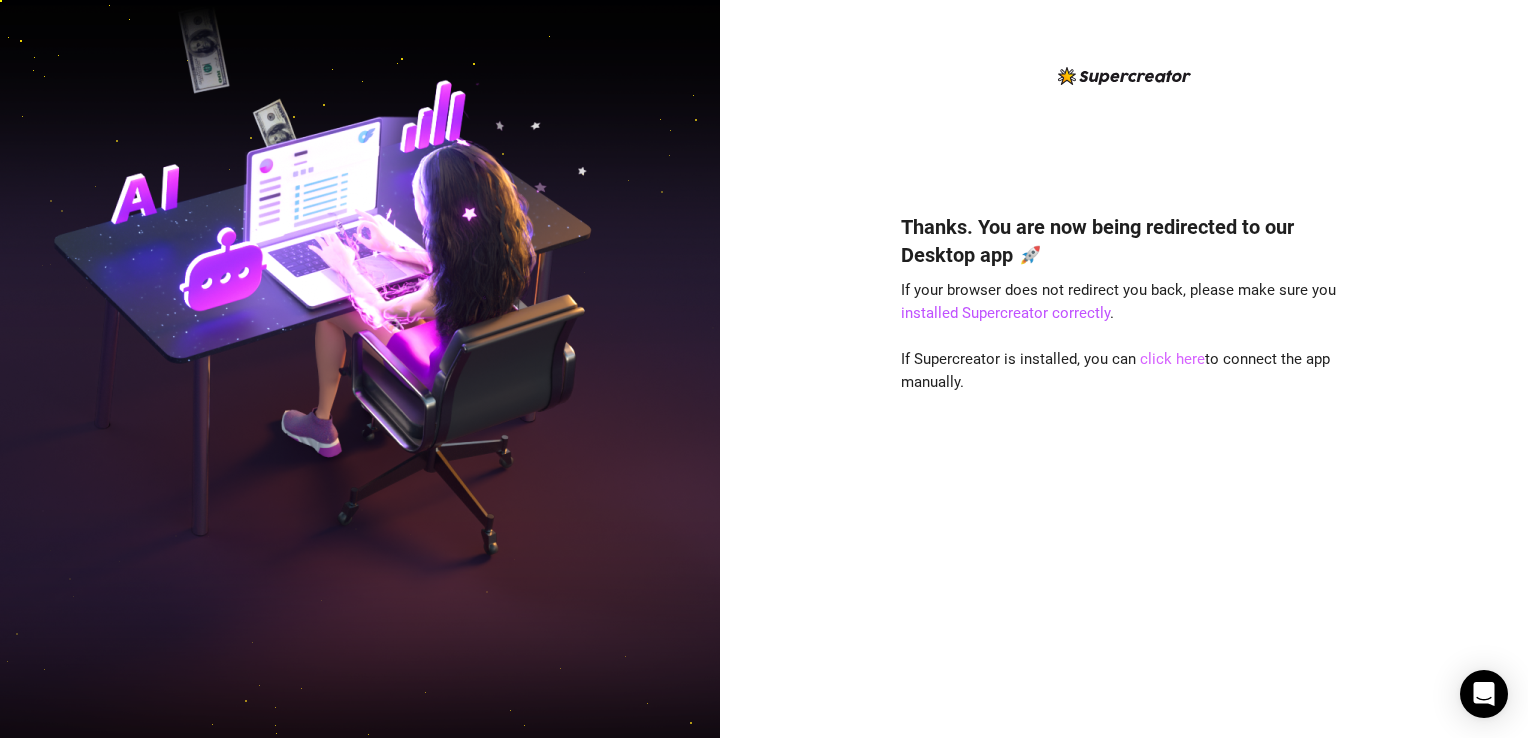 click on "click here" at bounding box center (1172, 359) 